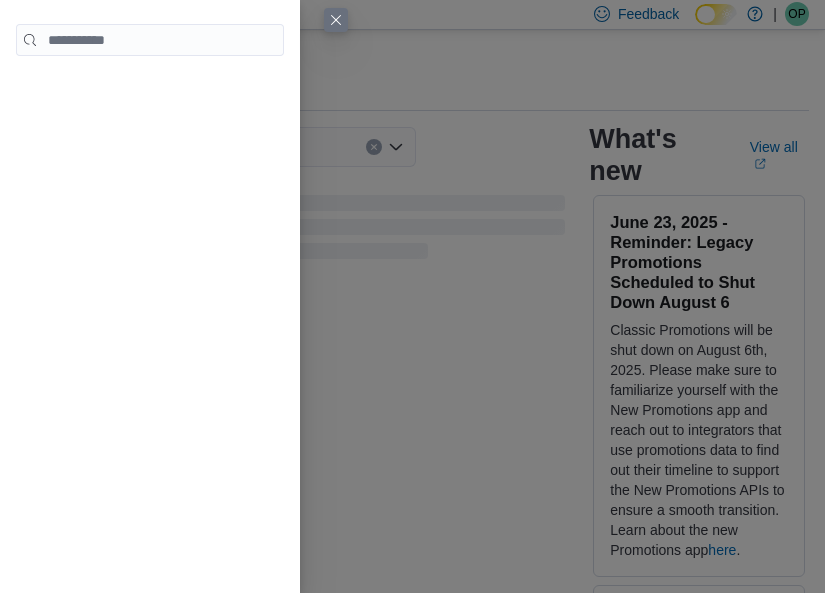 scroll, scrollTop: 0, scrollLeft: 0, axis: both 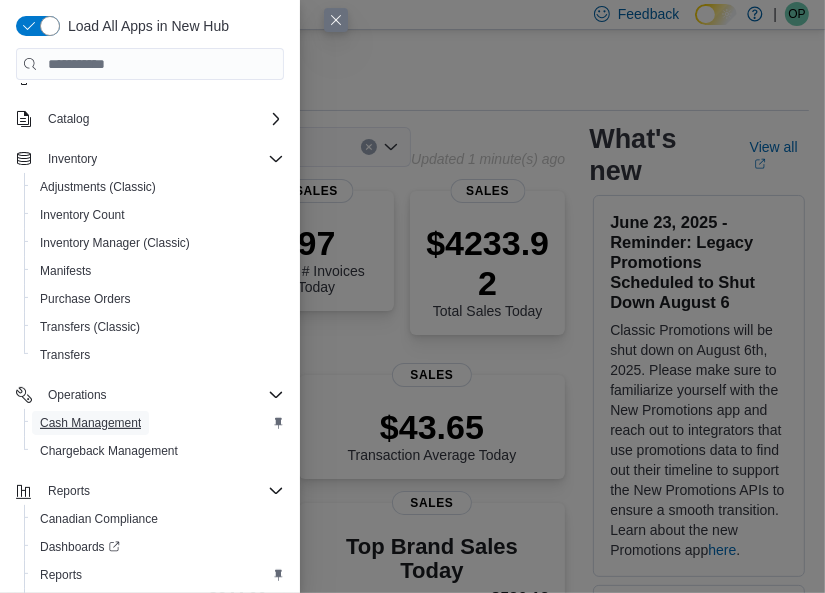 click on "Cash Management" at bounding box center [90, 423] 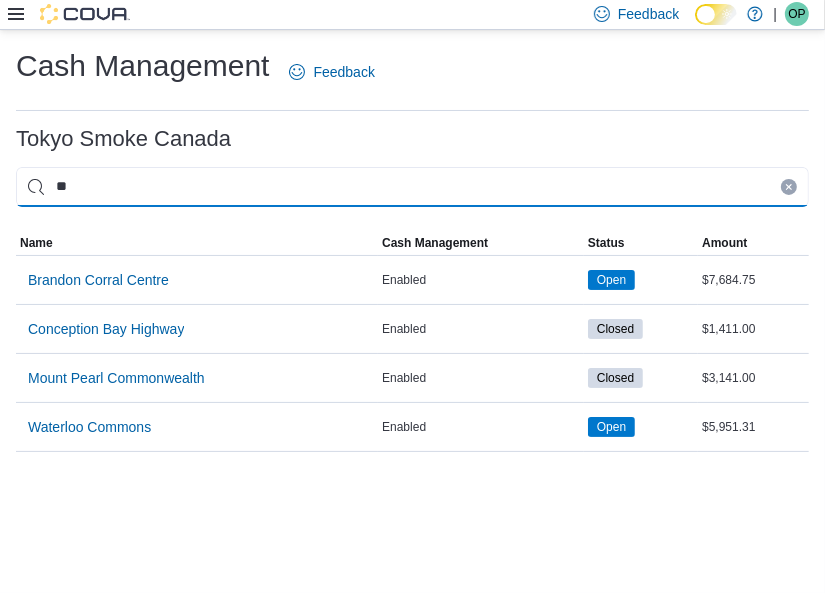 click on "**" at bounding box center (412, 187) 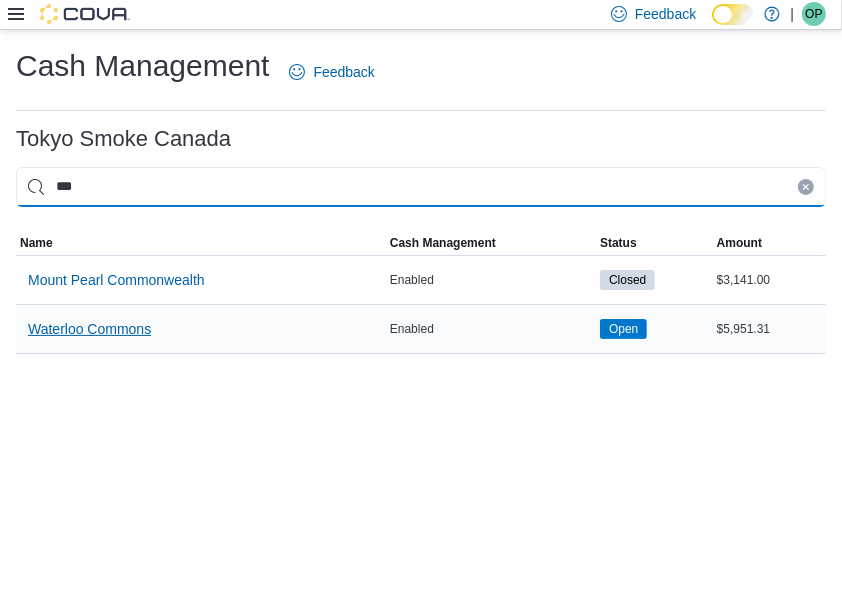 type on "***" 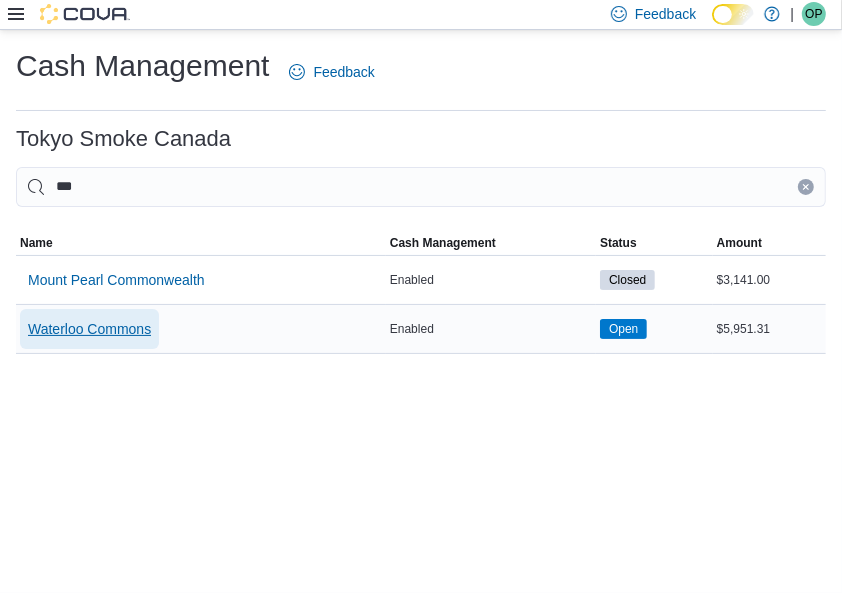 click on "Waterloo Commons" at bounding box center (89, 329) 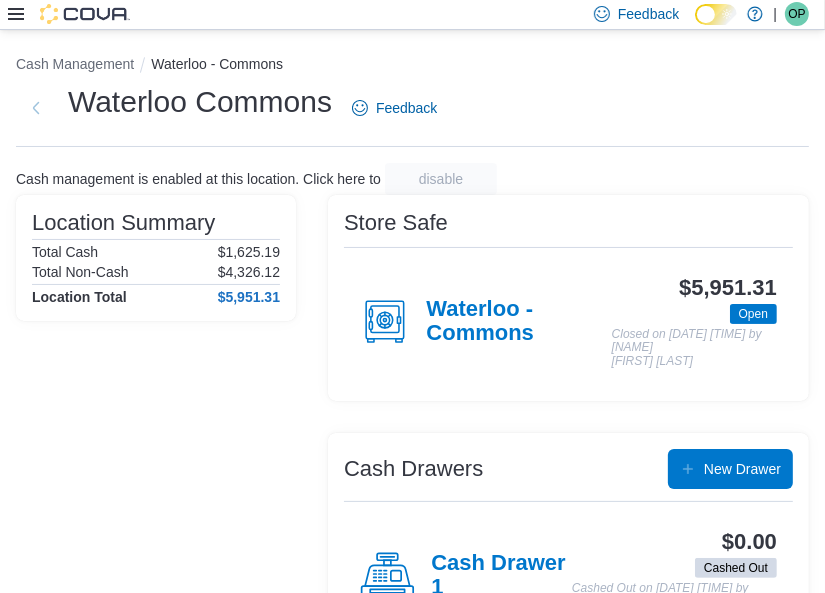 click on "Waterloo - Commons" at bounding box center [486, 322] 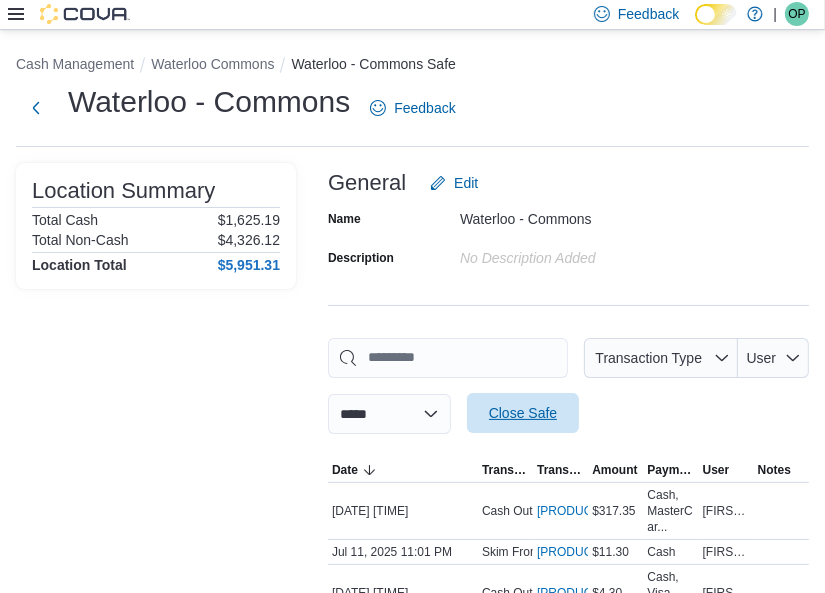 click on "Close Safe" at bounding box center (523, 413) 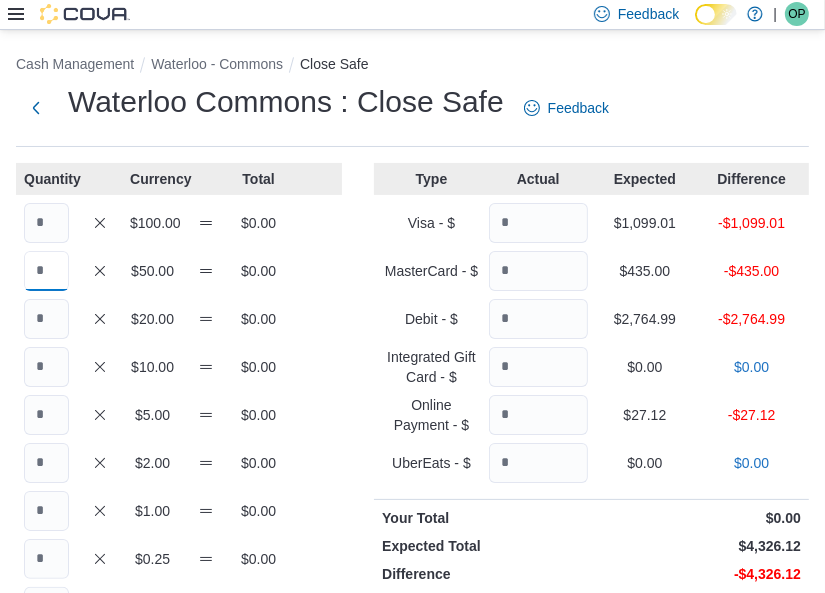 click at bounding box center [46, 271] 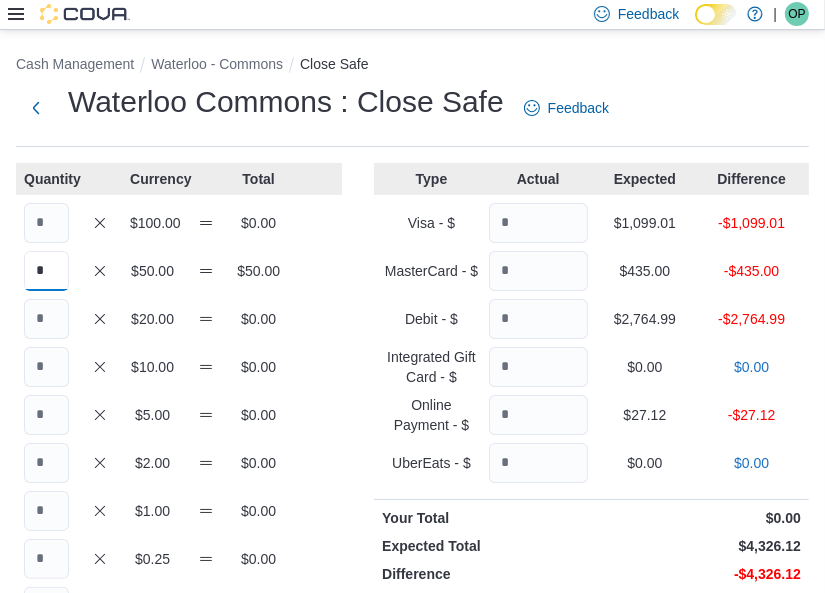 type on "*" 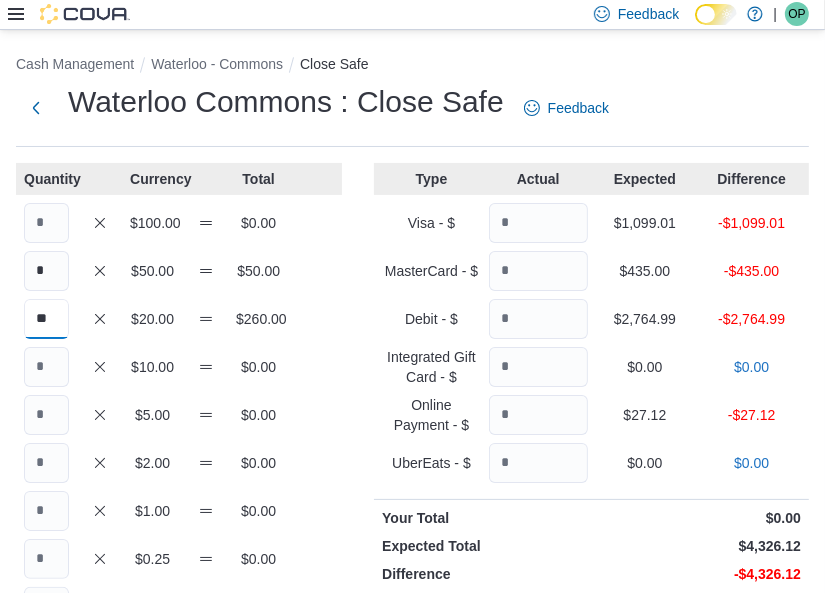 type on "**" 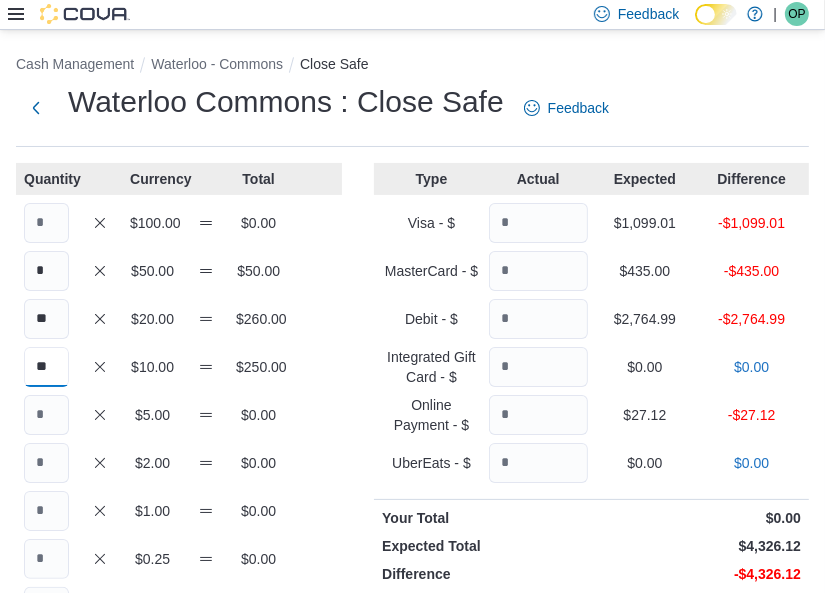 type on "**" 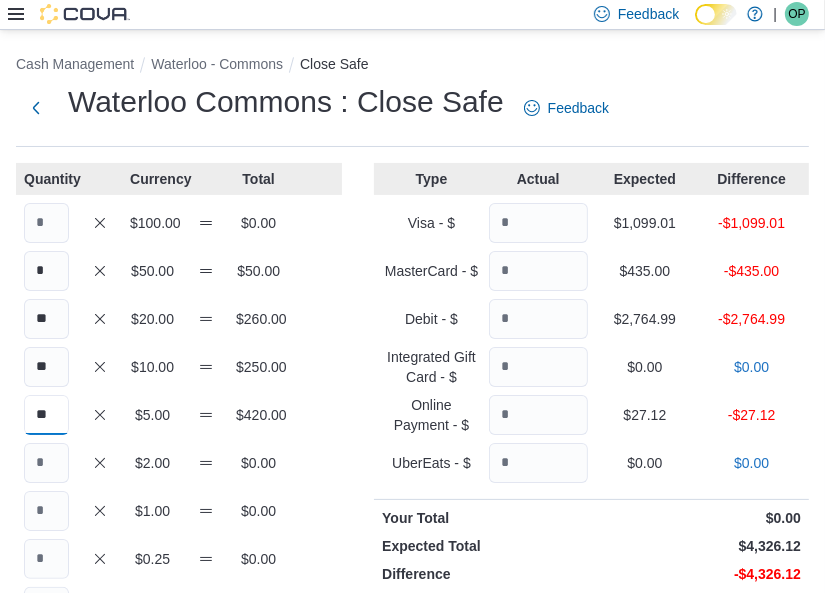 type on "**" 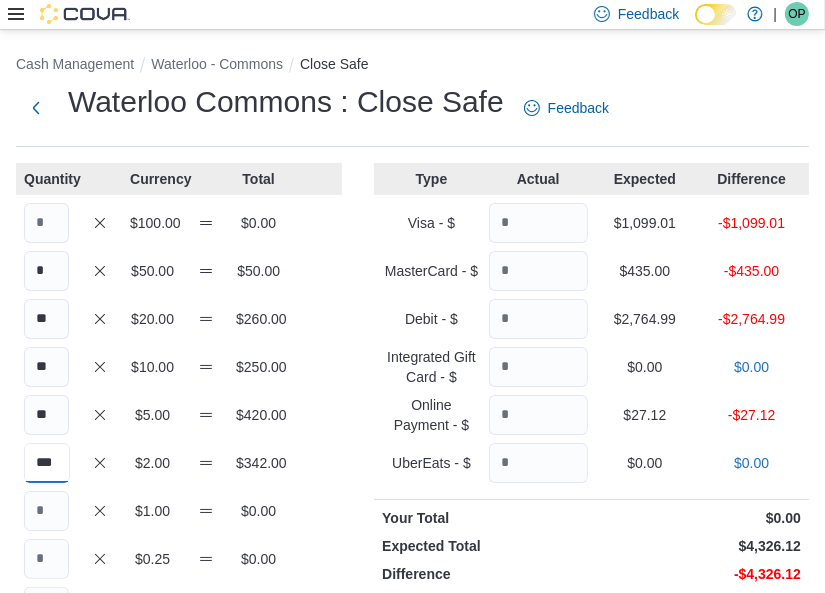 type on "***" 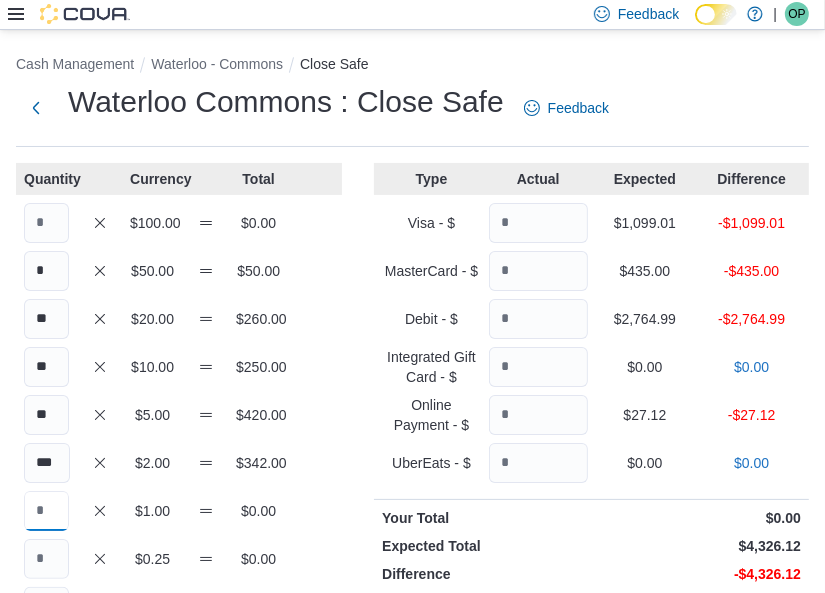 scroll, scrollTop: 0, scrollLeft: 0, axis: both 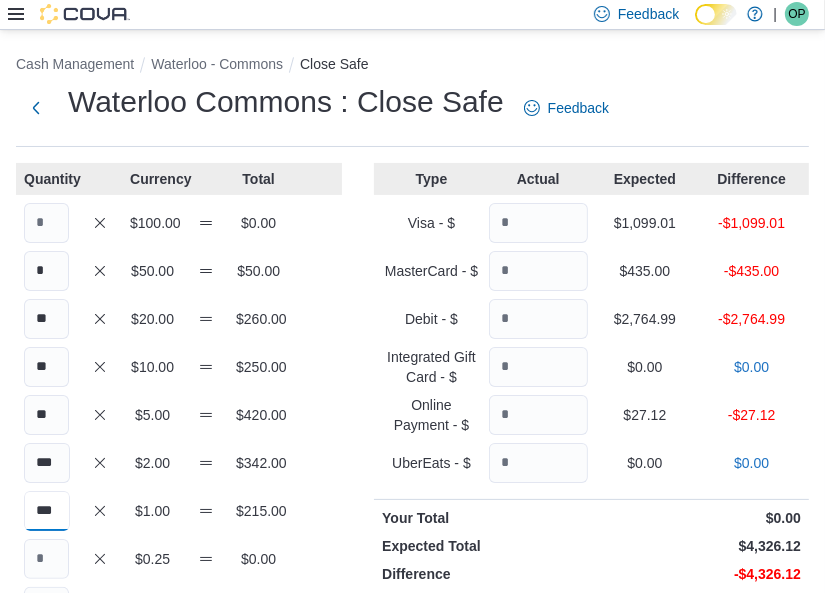 type on "***" 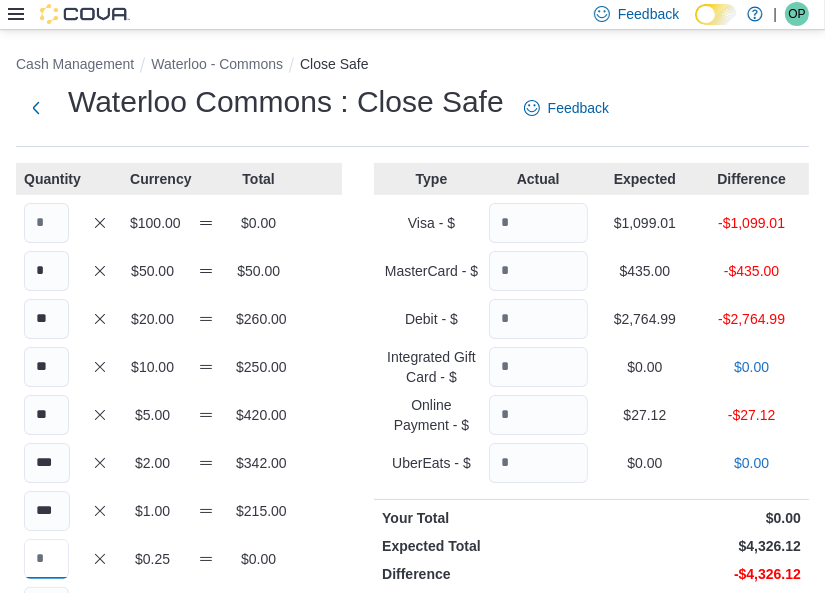 scroll, scrollTop: 0, scrollLeft: 0, axis: both 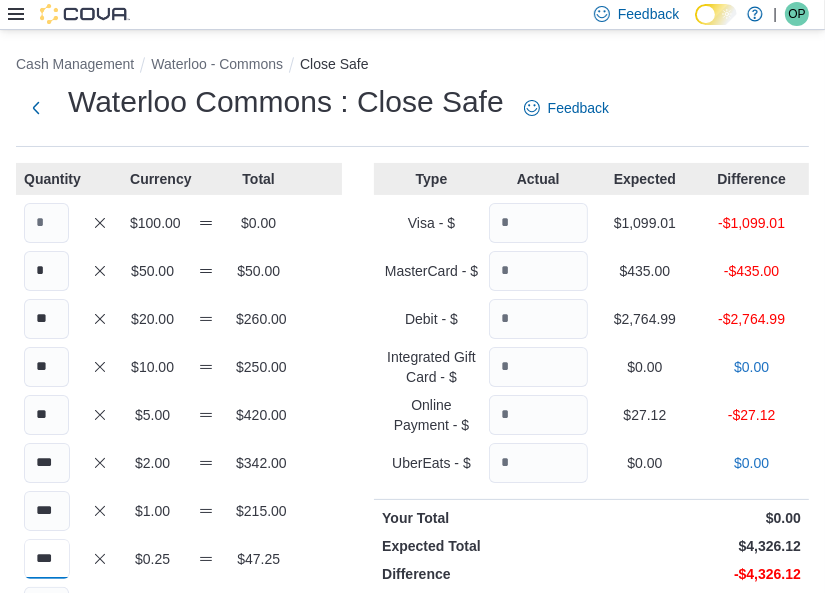 type on "***" 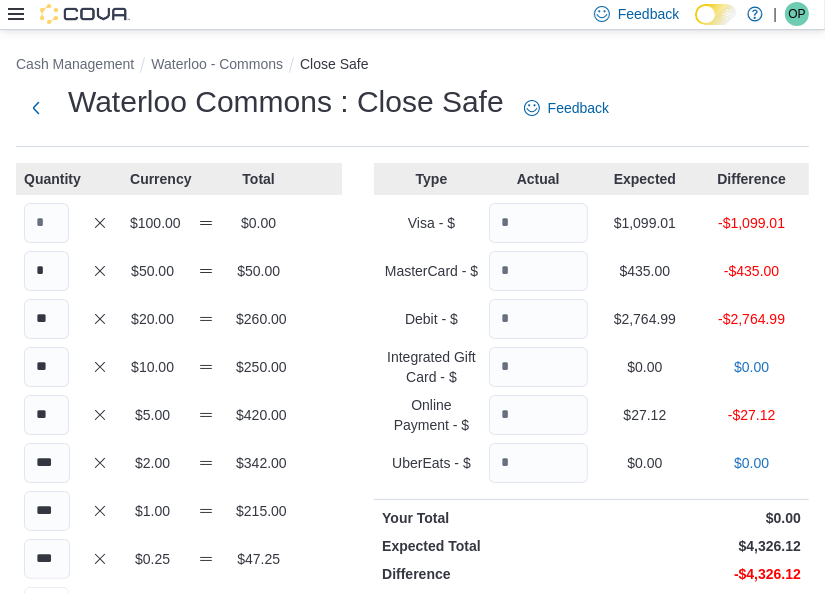 scroll, scrollTop: 33, scrollLeft: 0, axis: vertical 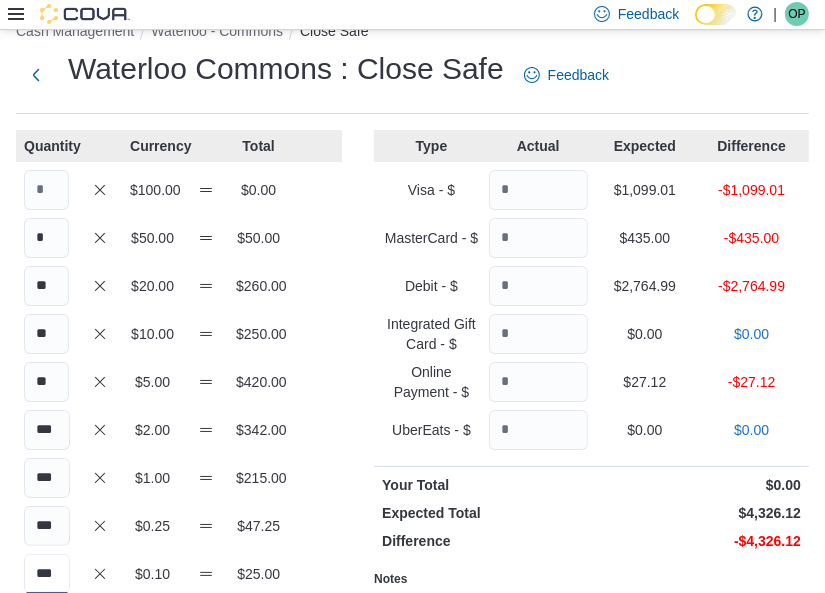 type on "***" 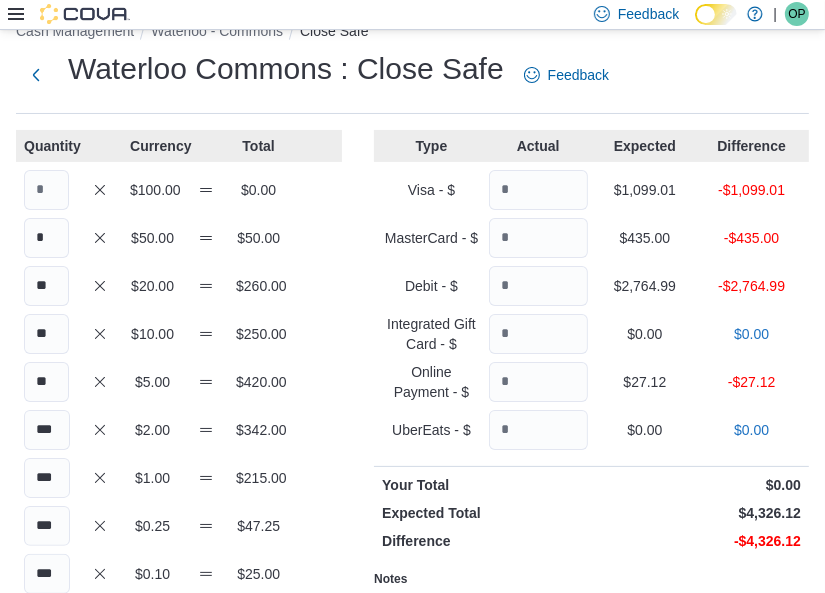scroll, scrollTop: 275, scrollLeft: 0, axis: vertical 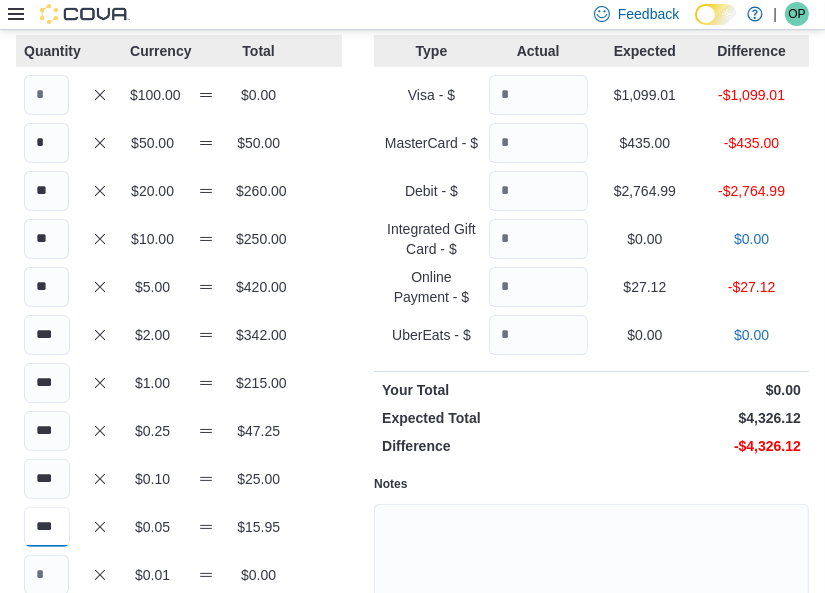 type on "***" 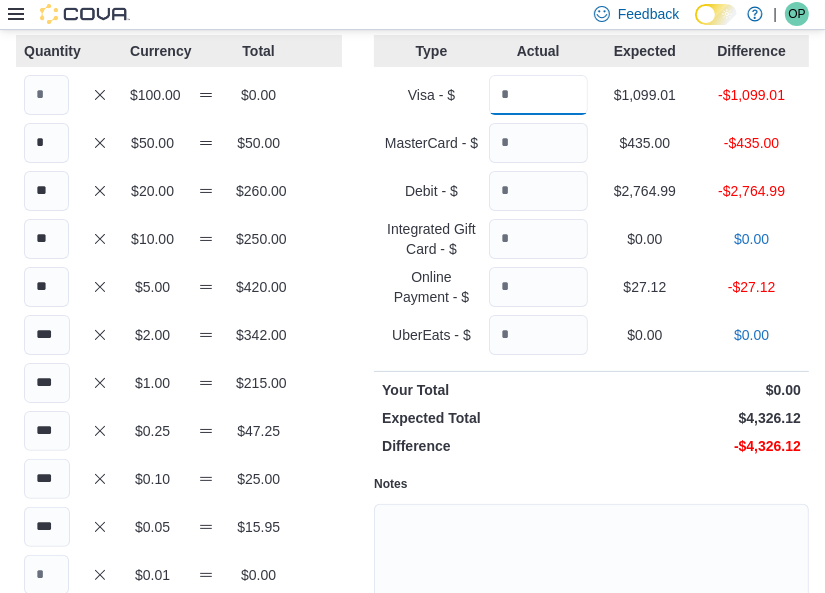 click at bounding box center [538, 95] 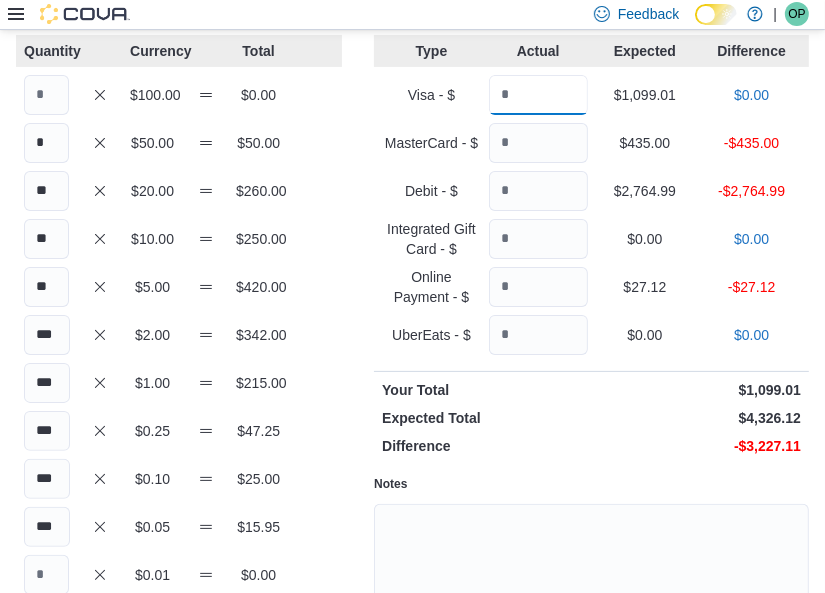 type on "*******" 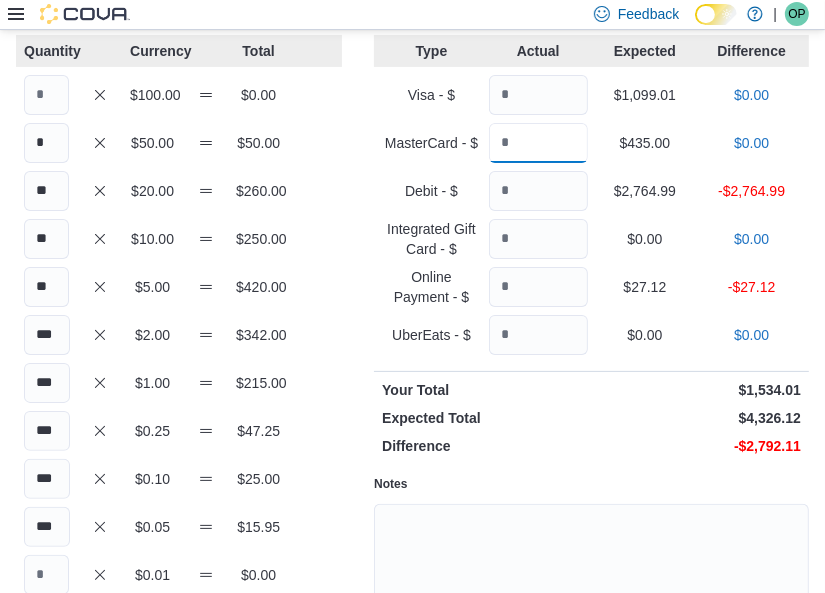 type on "***" 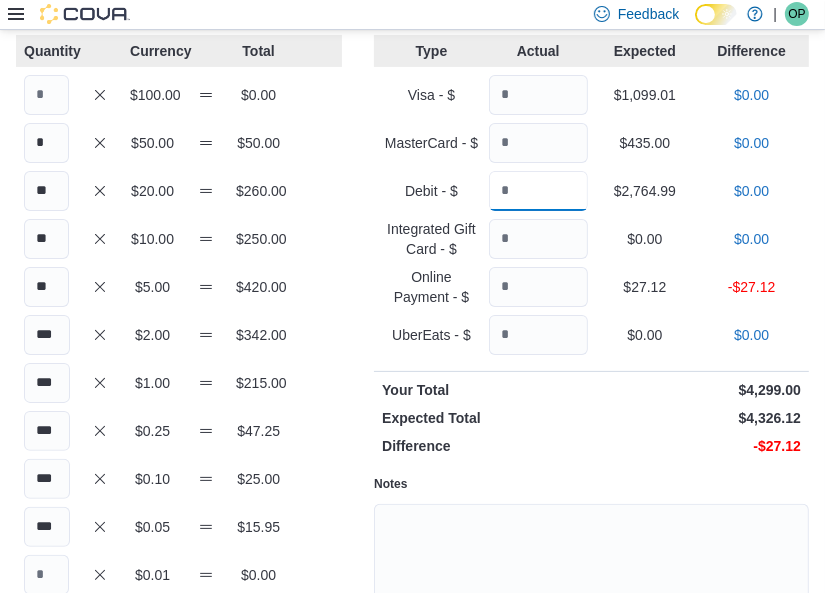 type on "*******" 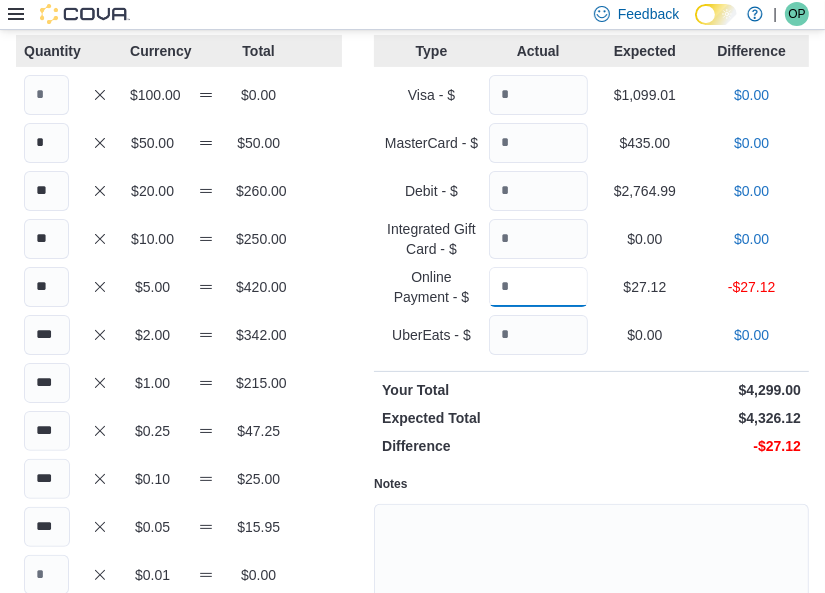 click at bounding box center [538, 287] 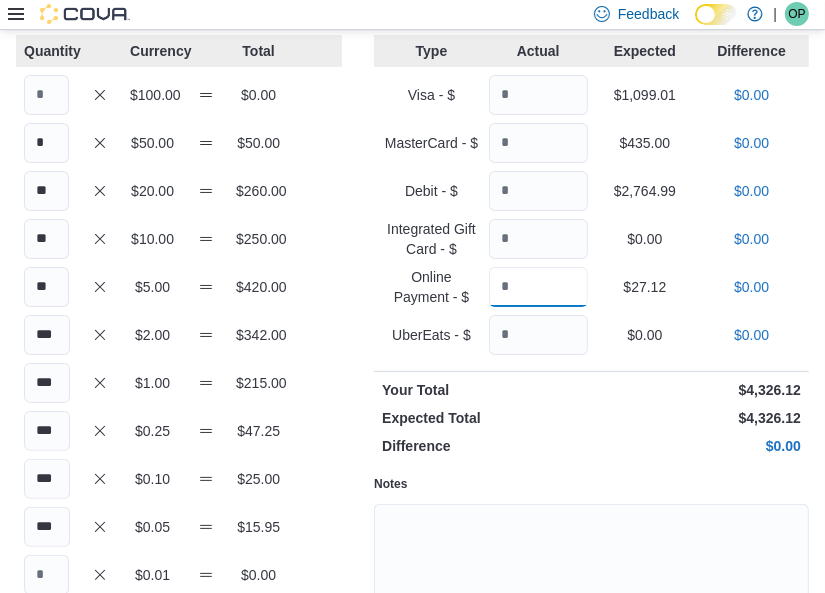 type on "*****" 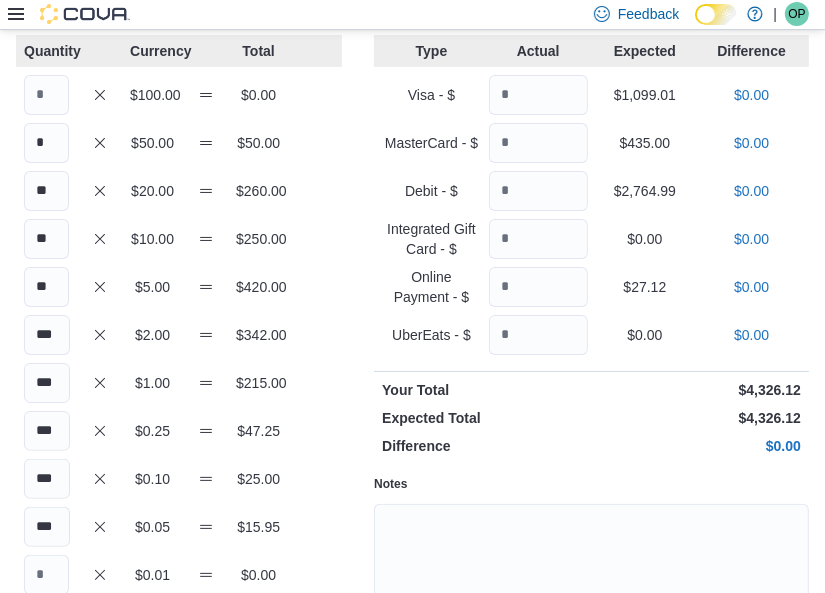 click on "Notes" at bounding box center [591, 566] 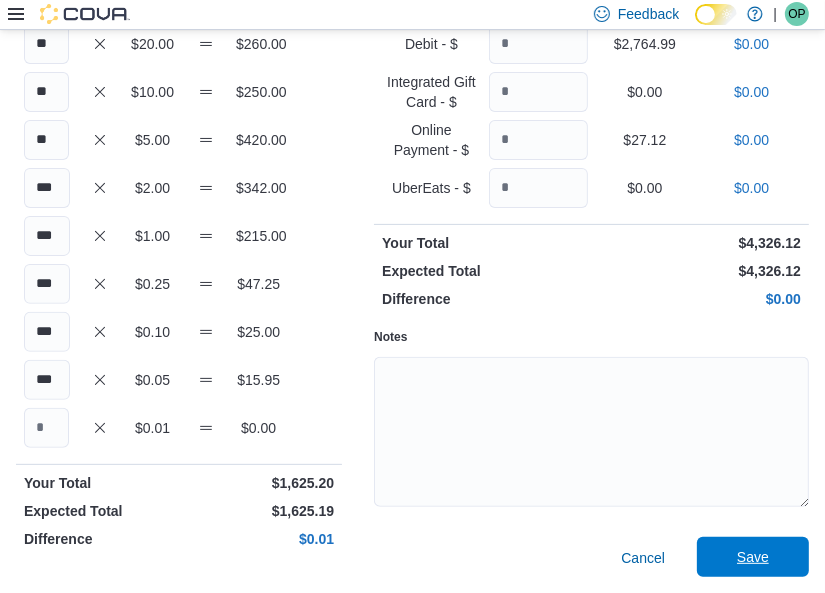 click on "Cancel Save" at bounding box center [591, 558] 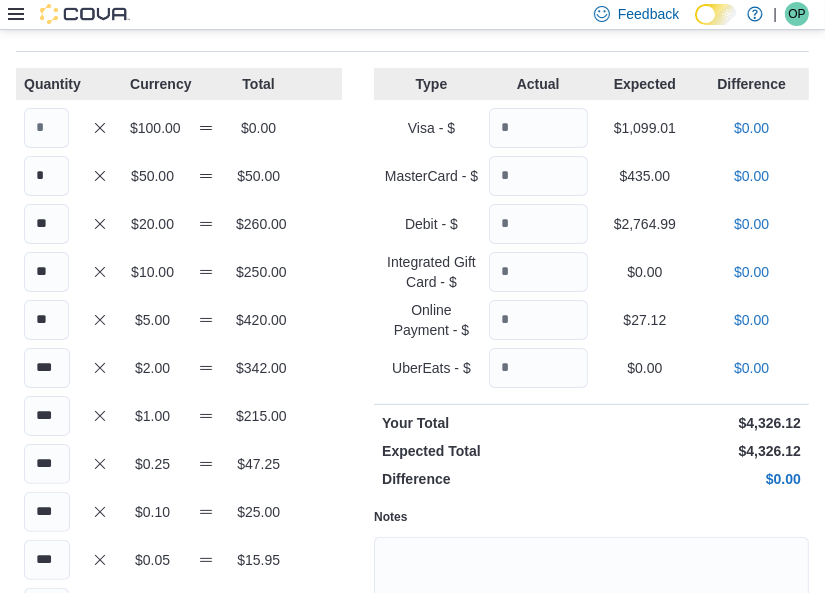 scroll, scrollTop: 275, scrollLeft: 0, axis: vertical 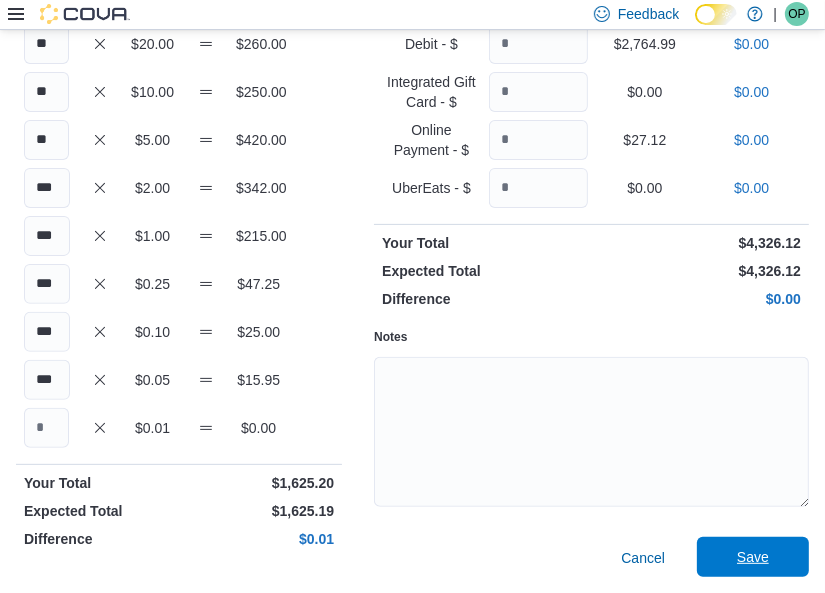 click on "Save" at bounding box center [753, 557] 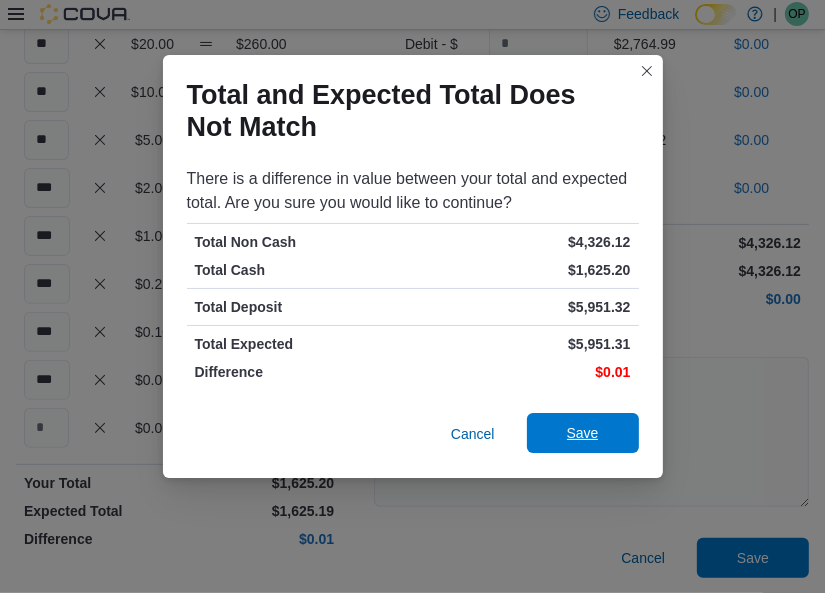 click on "Save" at bounding box center [583, 433] 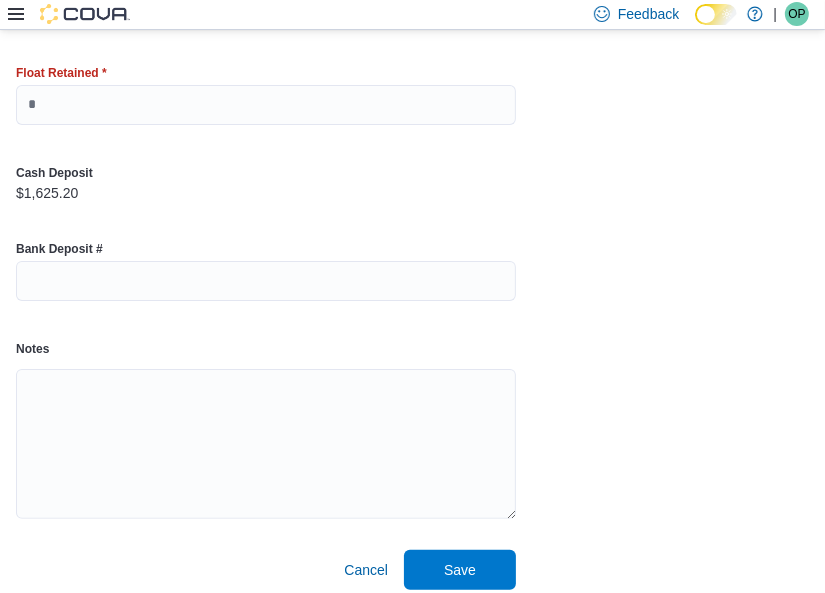 scroll, scrollTop: 198, scrollLeft: 0, axis: vertical 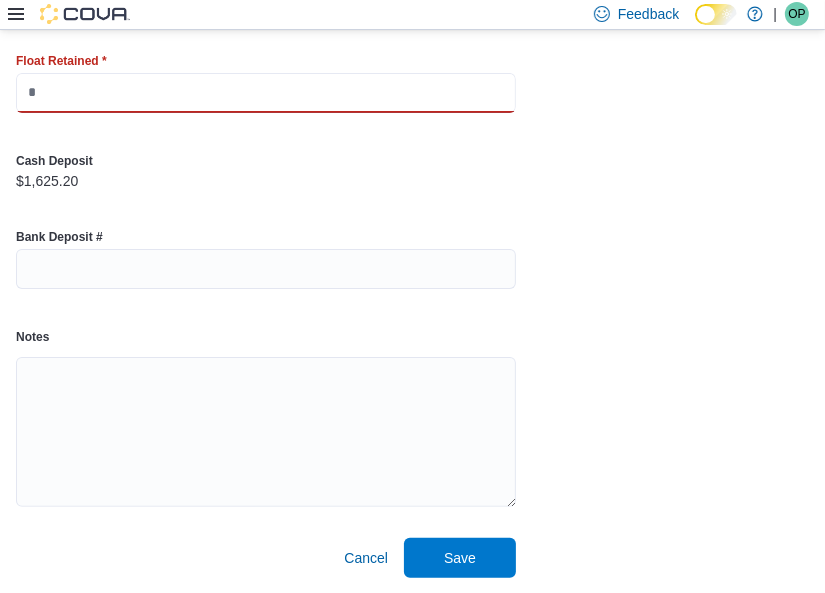 click at bounding box center [266, 93] 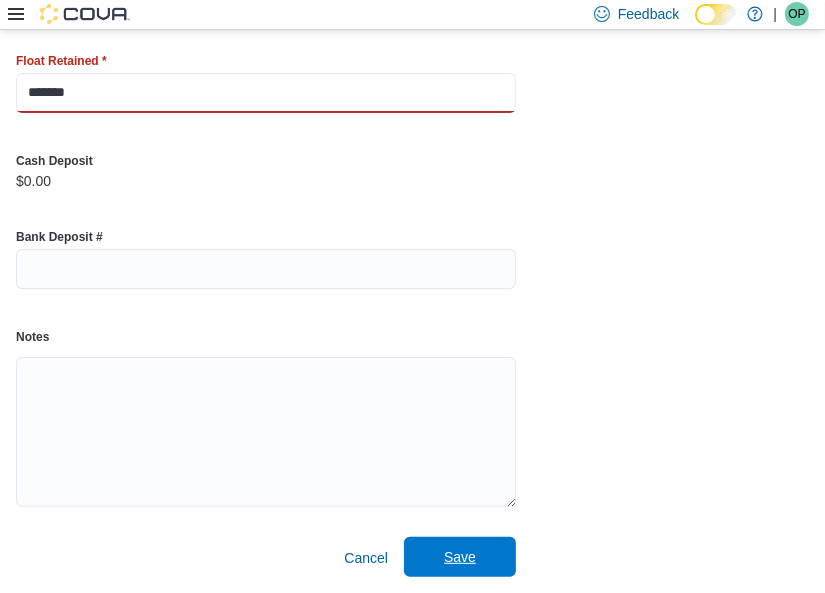 type on "*******" 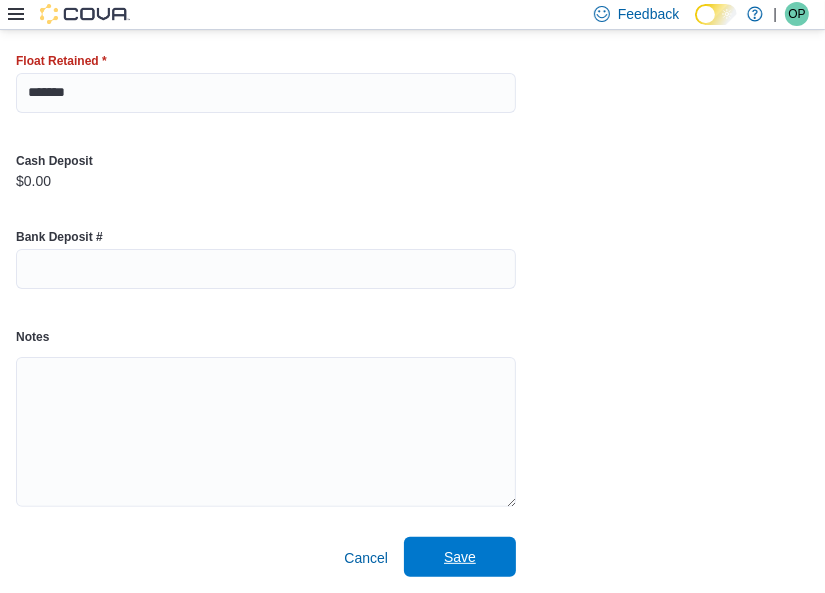 click on "Save" at bounding box center [460, 557] 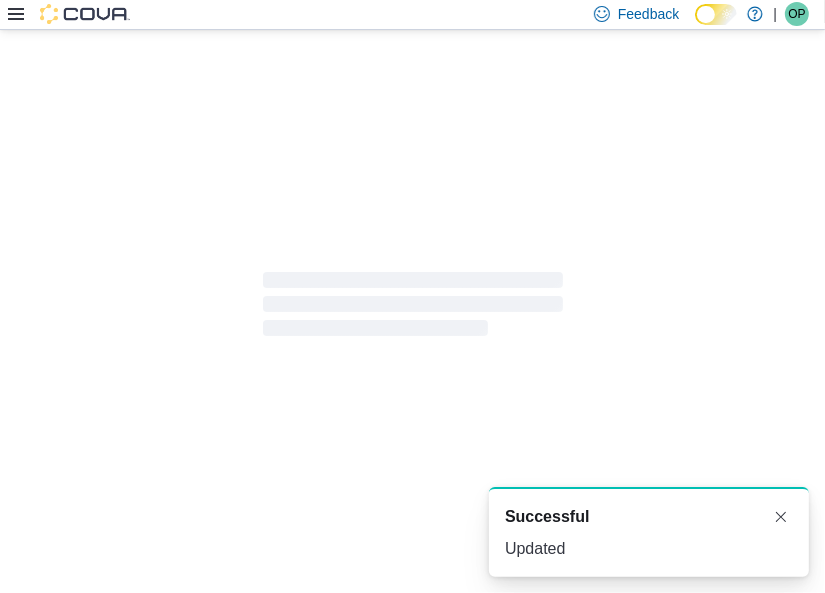 scroll, scrollTop: 6, scrollLeft: 0, axis: vertical 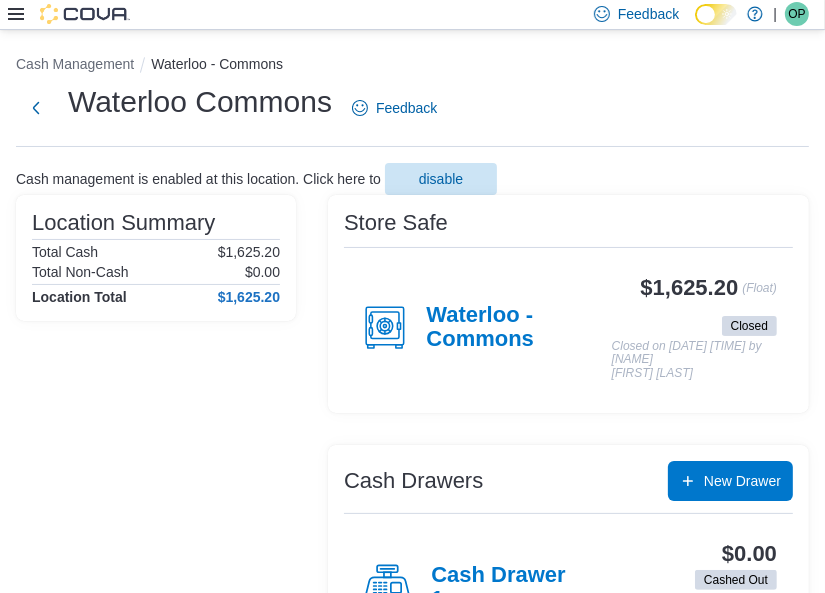 click on "OP" at bounding box center [796, 14] 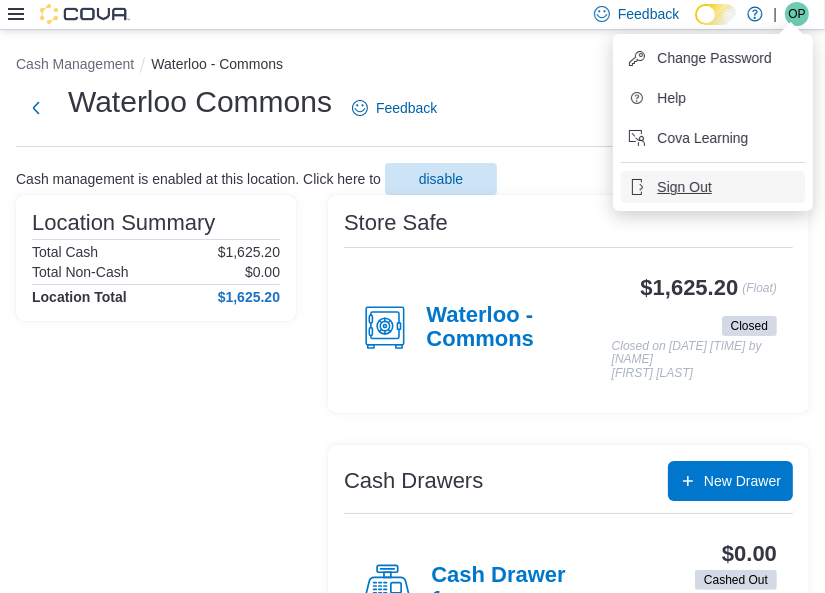 click on "Sign Out" at bounding box center [684, 187] 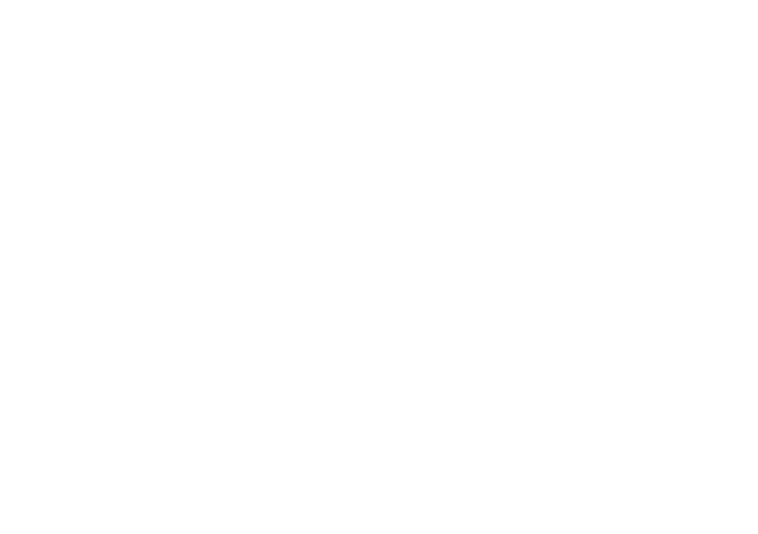 scroll, scrollTop: 0, scrollLeft: 0, axis: both 